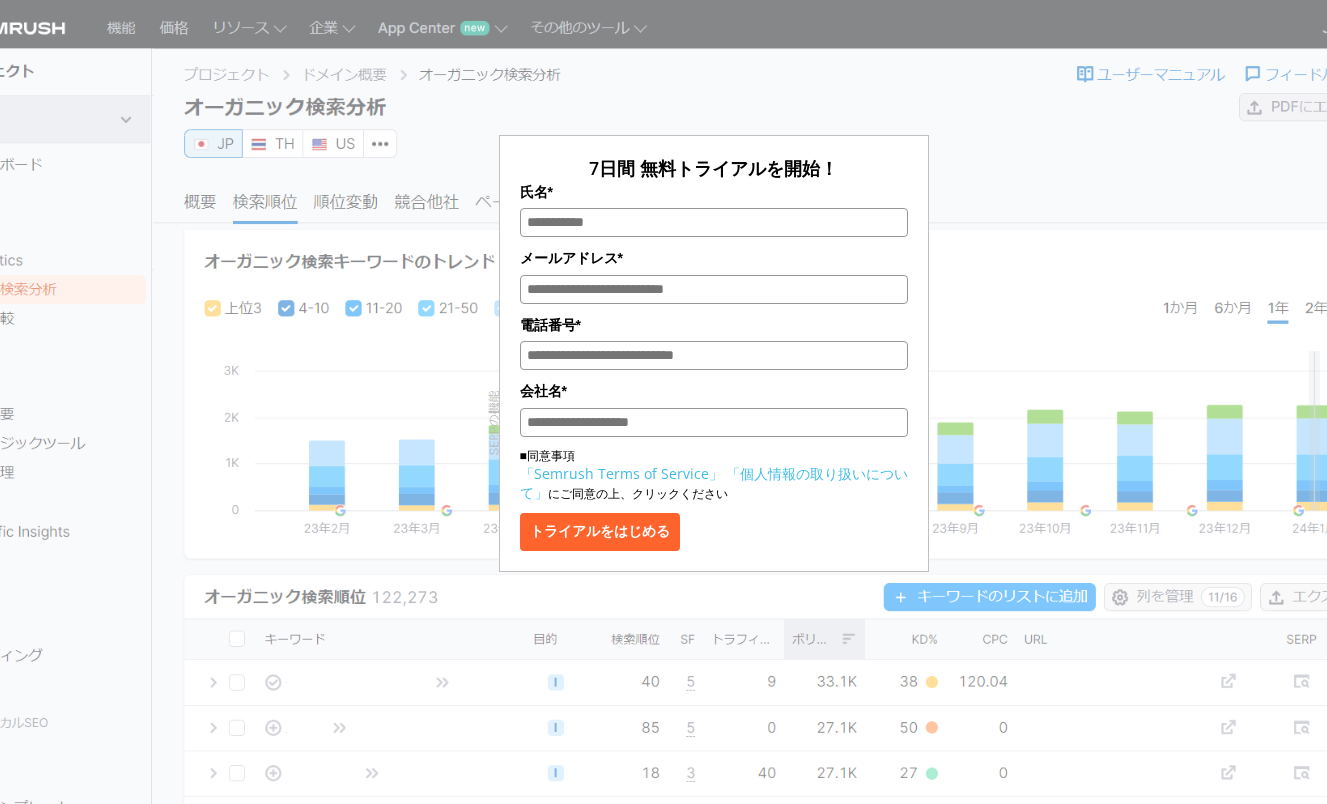 scroll, scrollTop: 0, scrollLeft: 0, axis: both 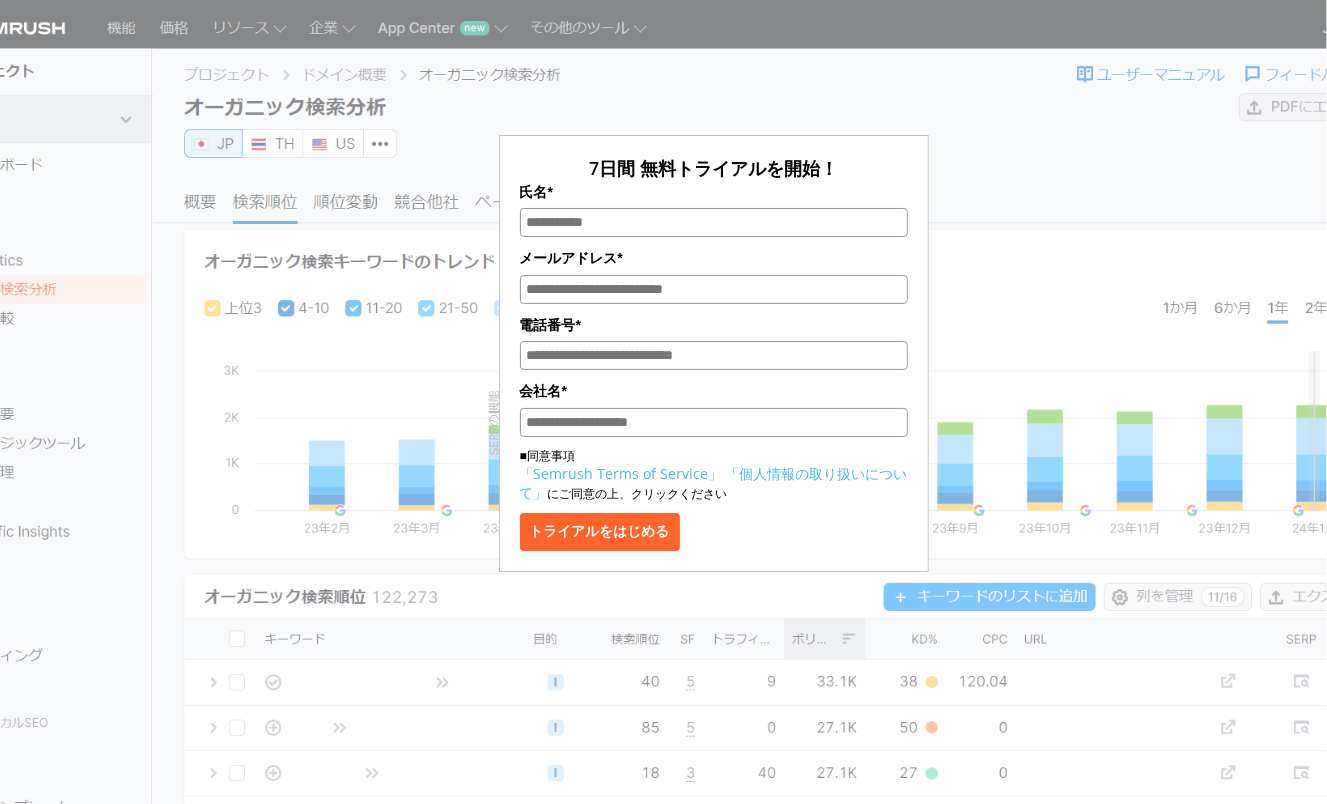 click on "7日間 無料トライアルを開始！
氏名*
メールアドレス*
電話番号*
会社名*
■同意事項
「Semrush Terms of Service」
「個人情報の取り扱いについて」
にご同意の上、クリックください
トライアルをはじめる" at bounding box center (714, 298) 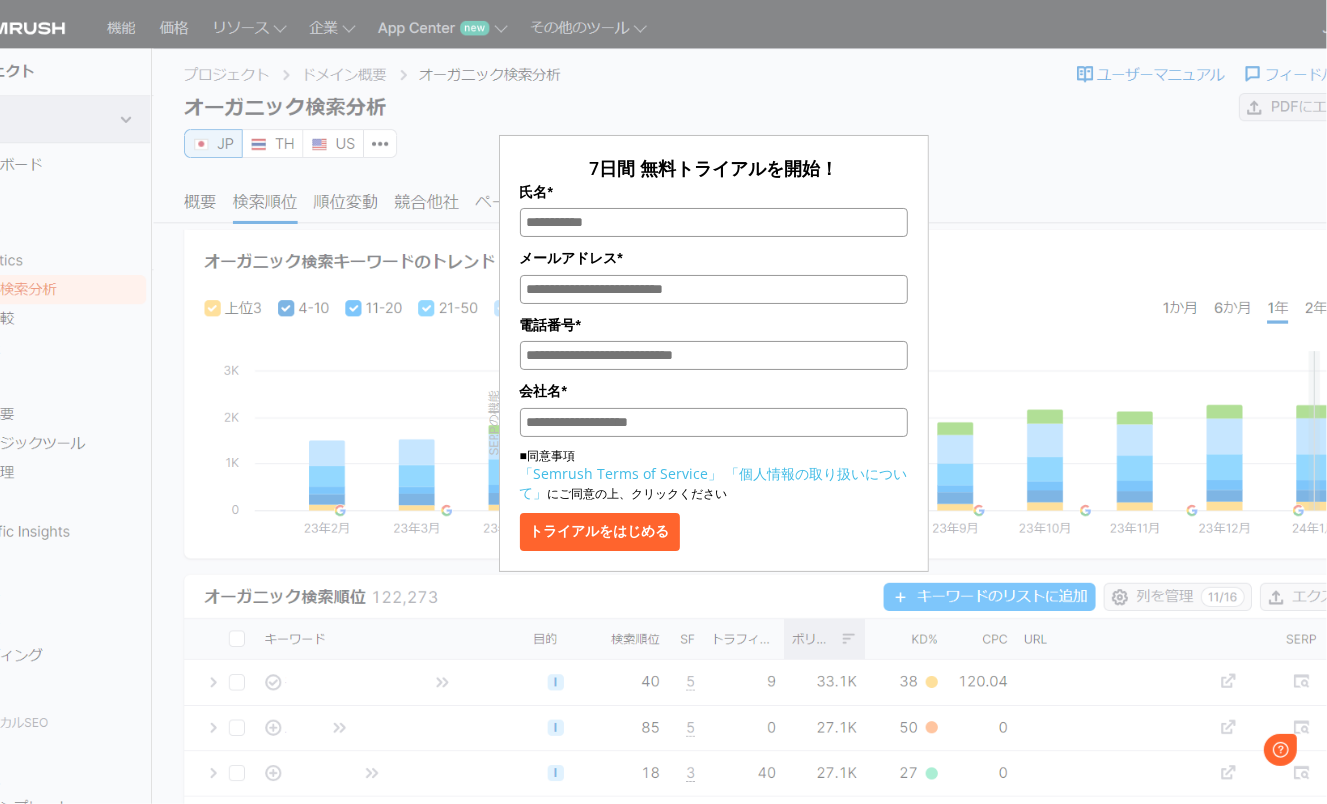 scroll, scrollTop: 0, scrollLeft: 0, axis: both 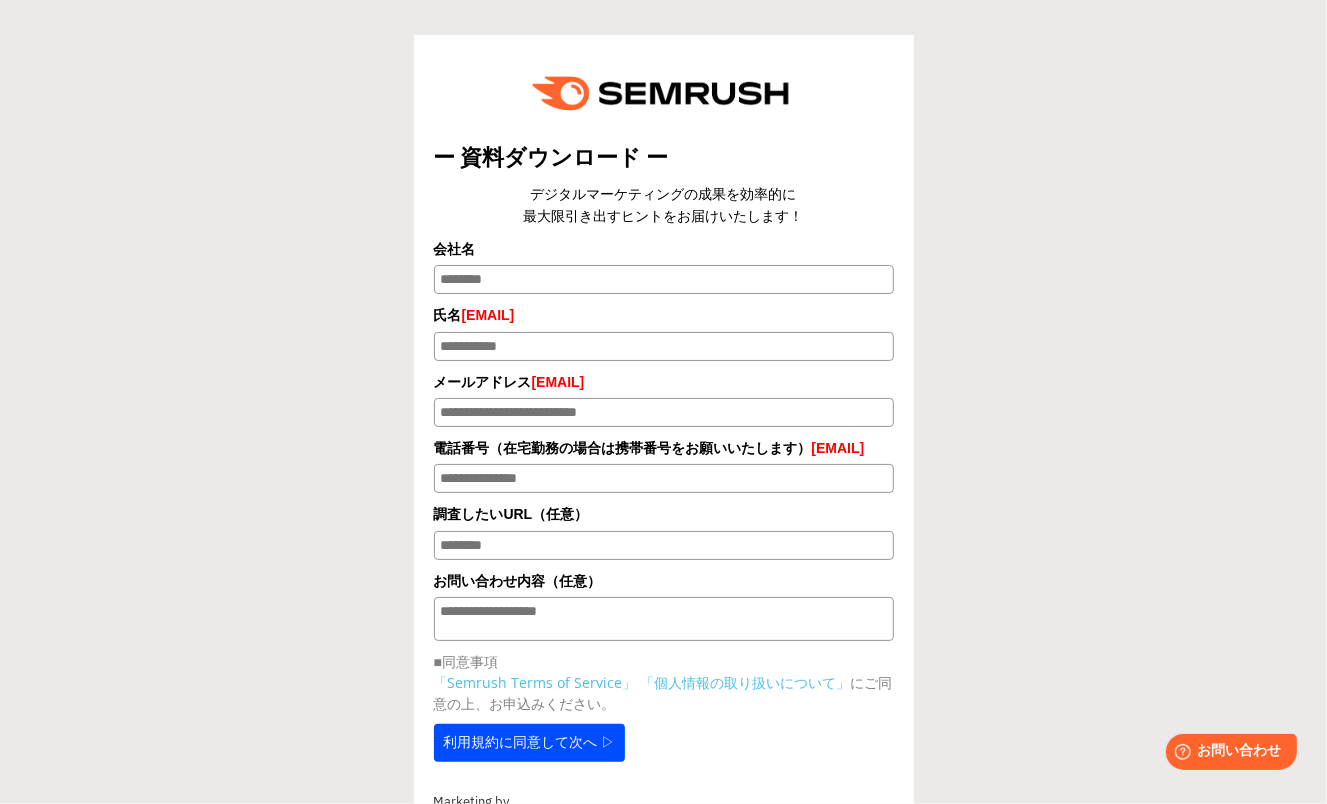 click on "会社名" at bounding box center [664, 279] 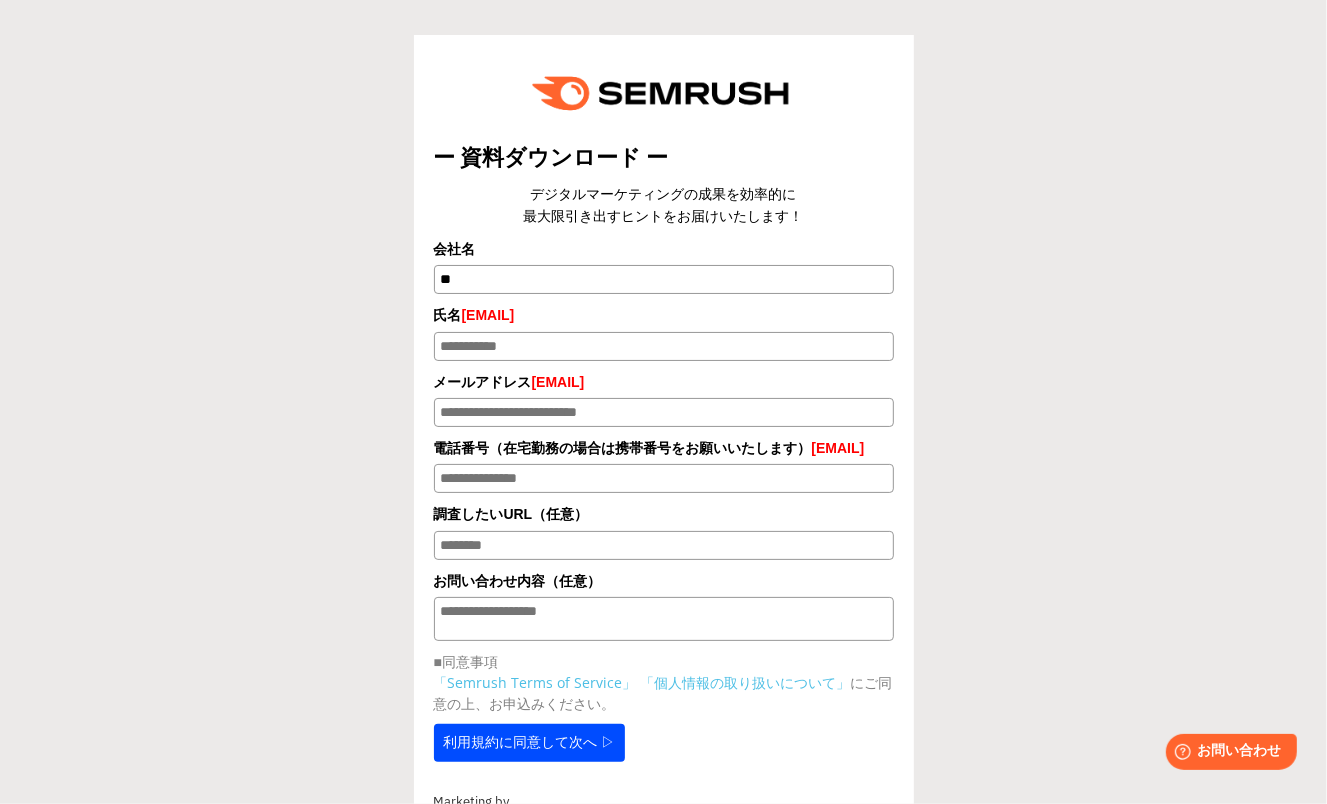 type on "*" 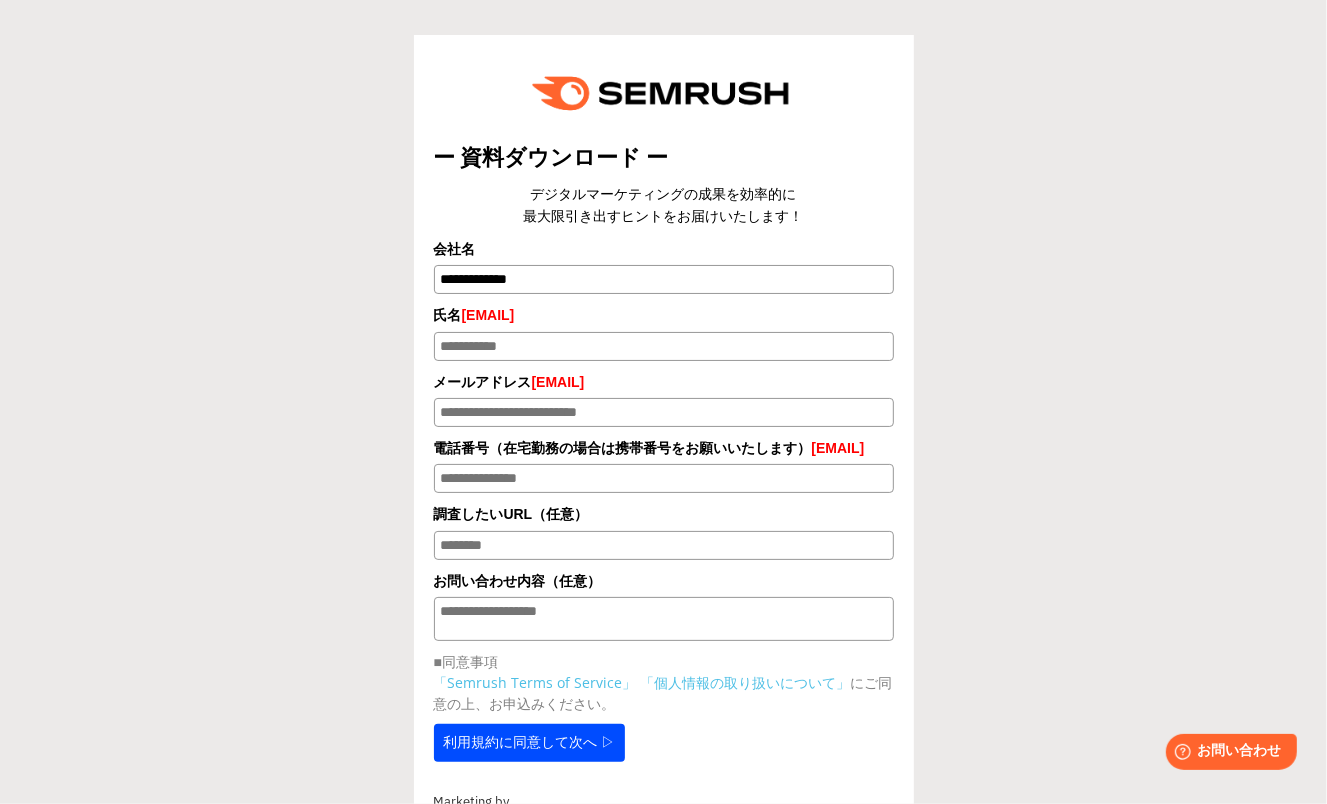 type on "**********" 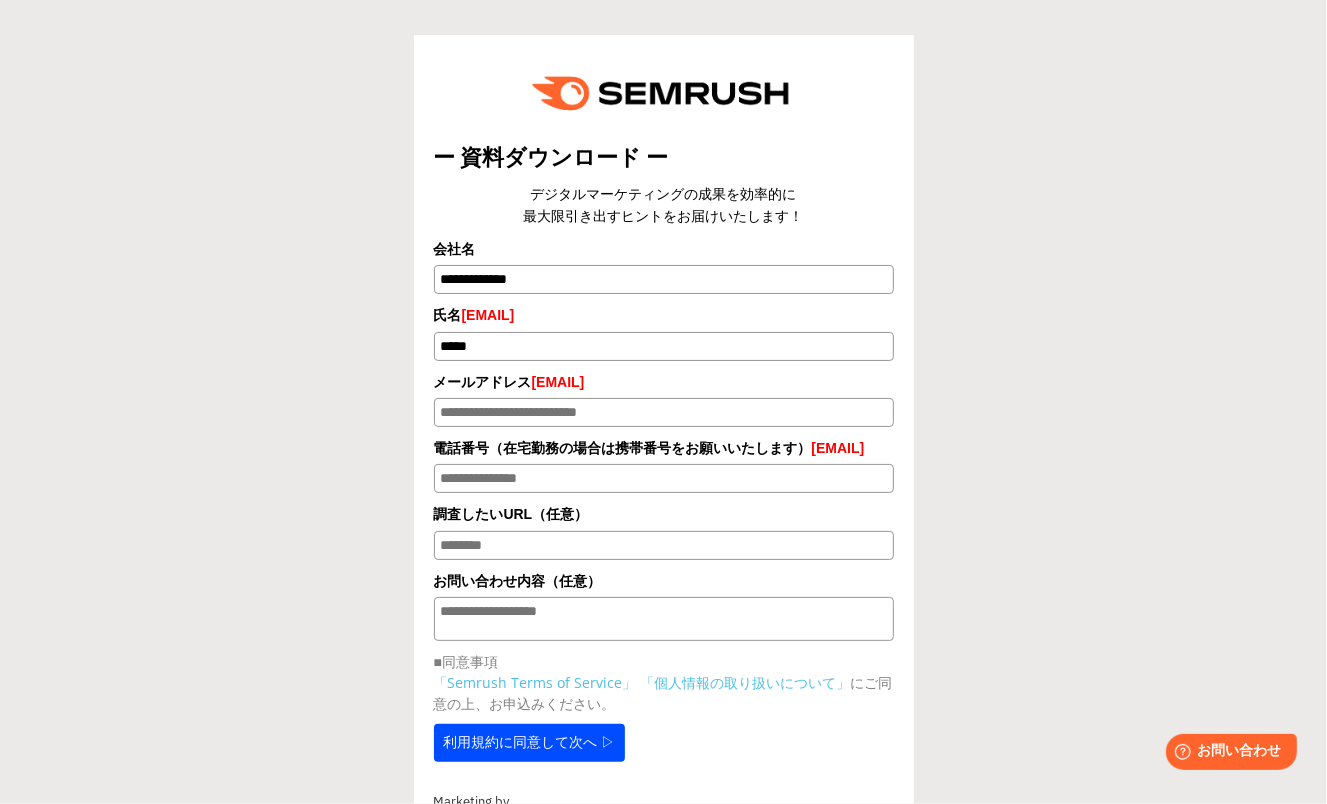 type on "*****" 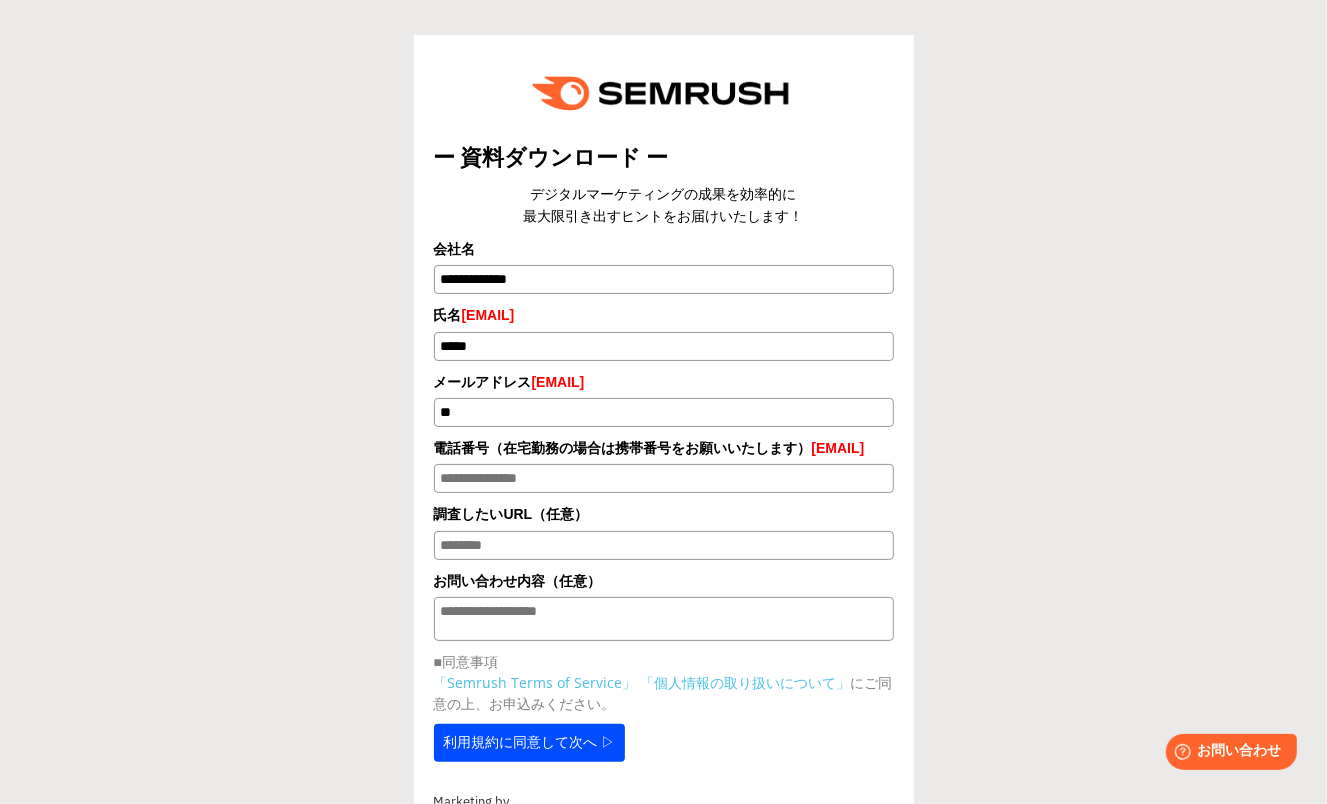 type on "**********" 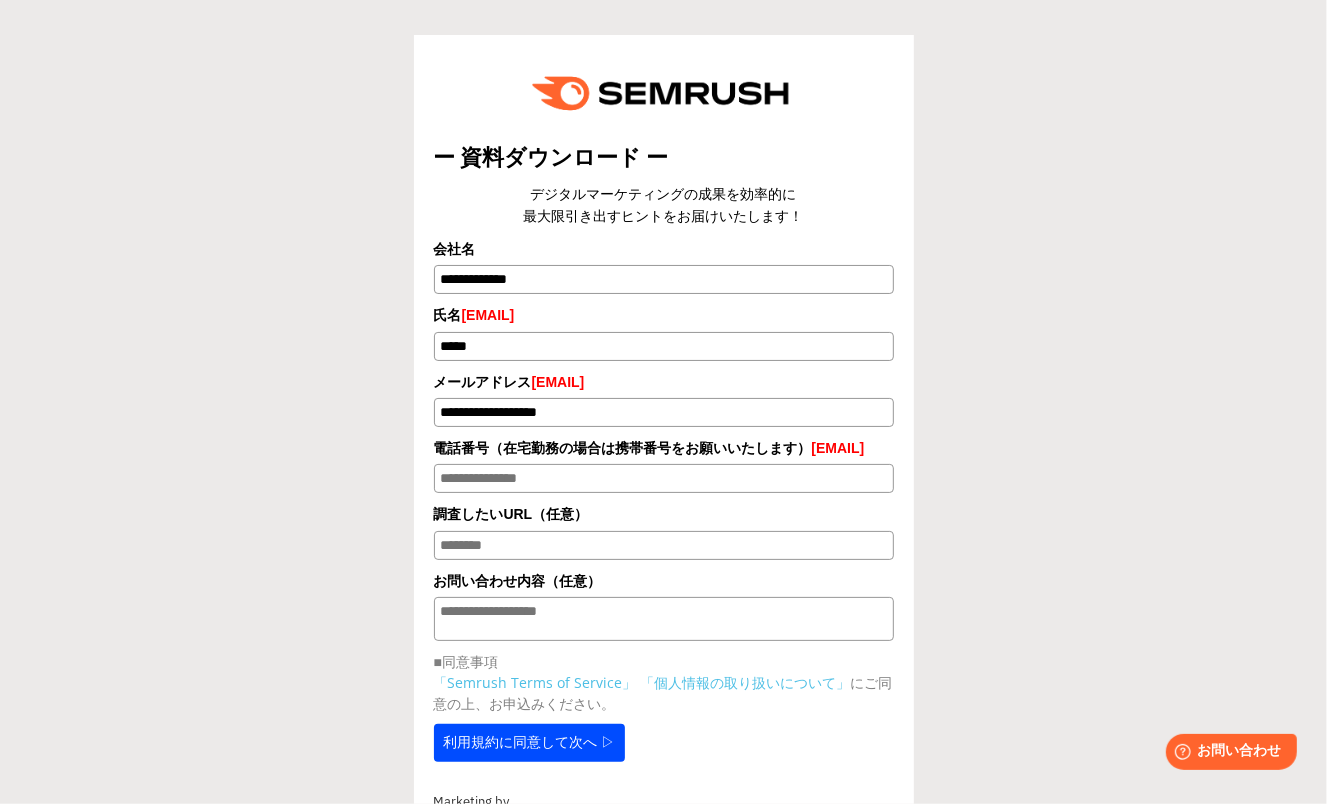 click on "電話番号（在宅勤務の場合は携帯番号をお願いいたします） *" at bounding box center [664, 478] 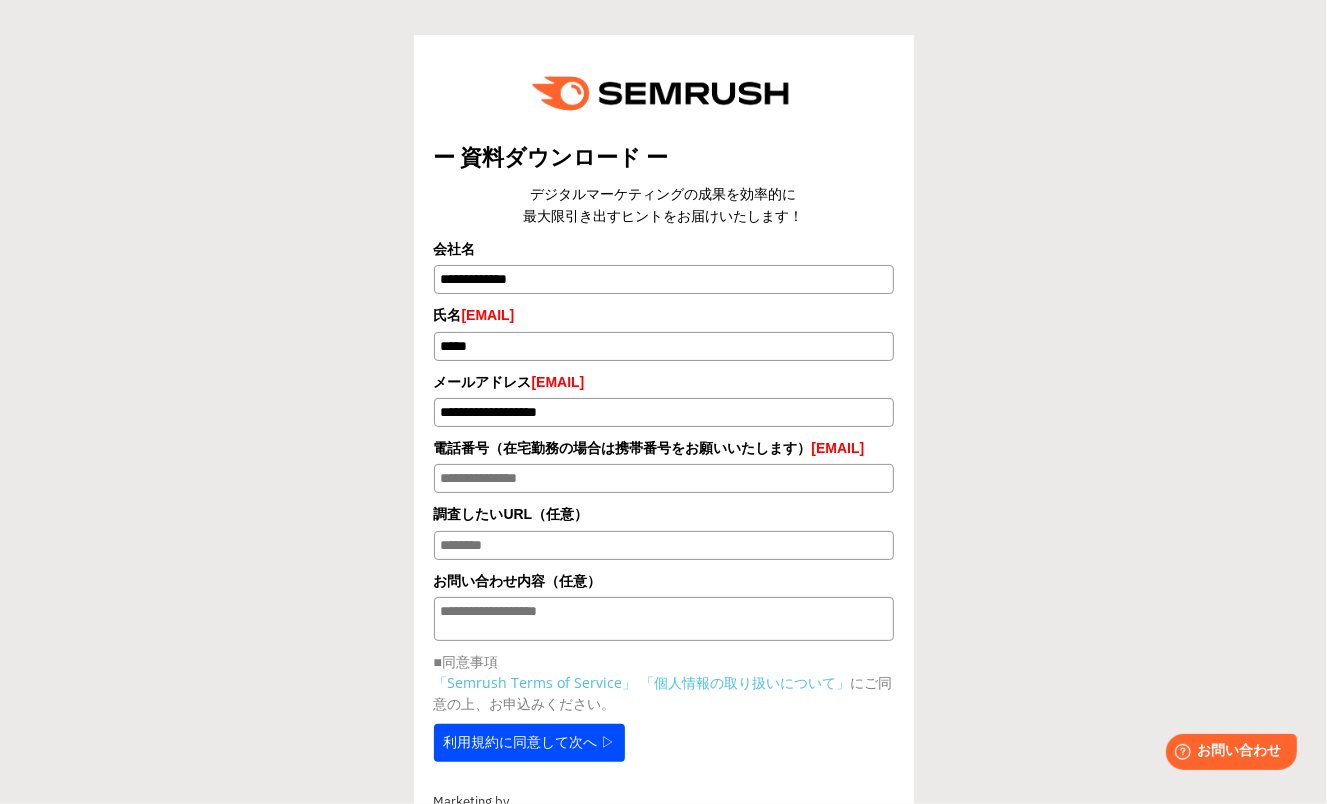 paste on "**********" 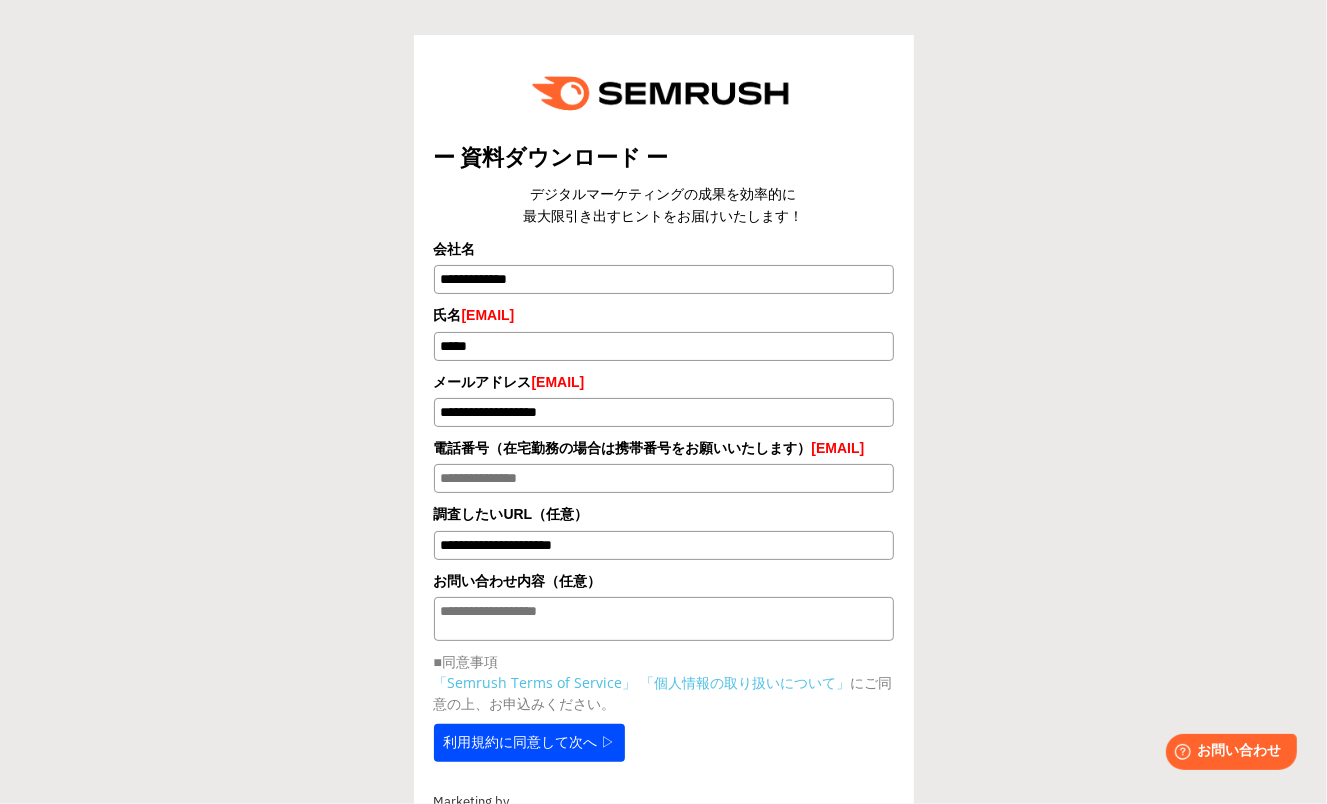 type on "**********" 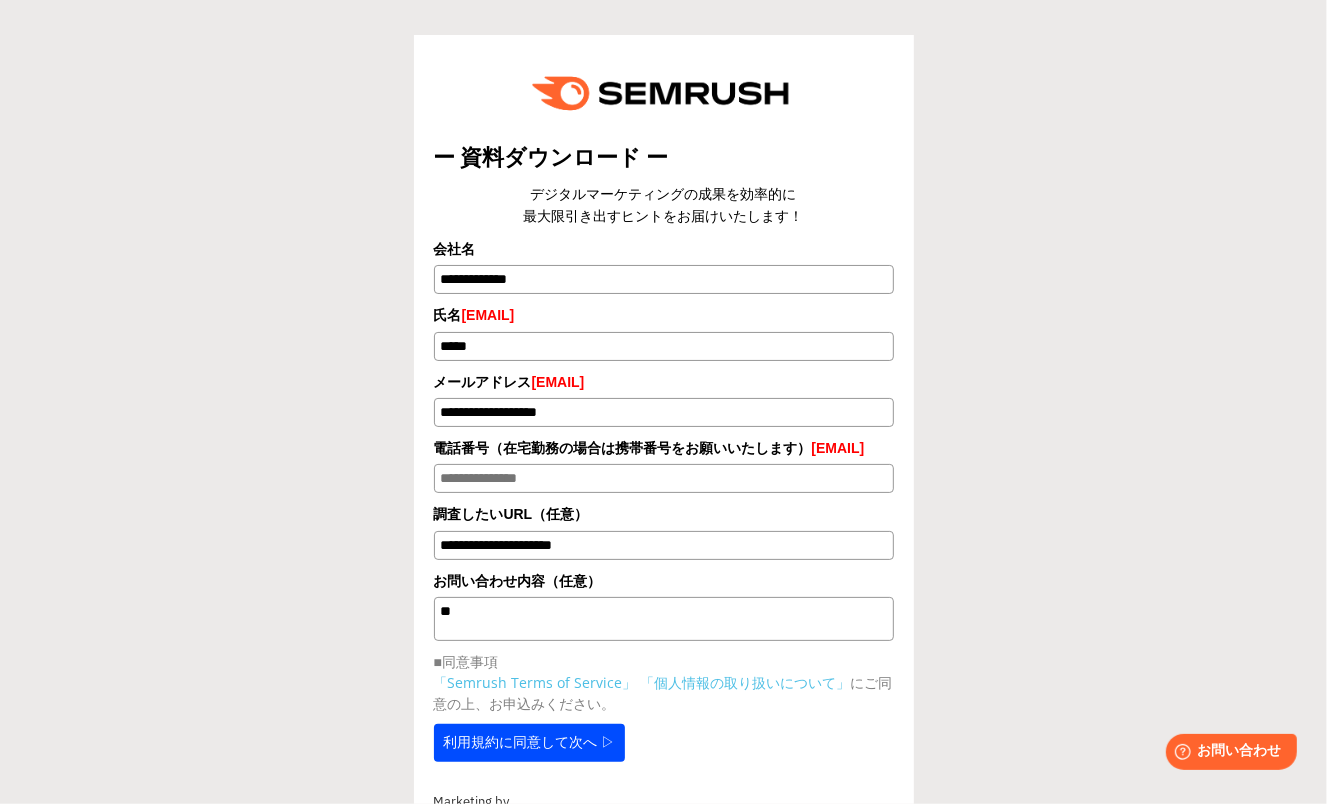 type on "*" 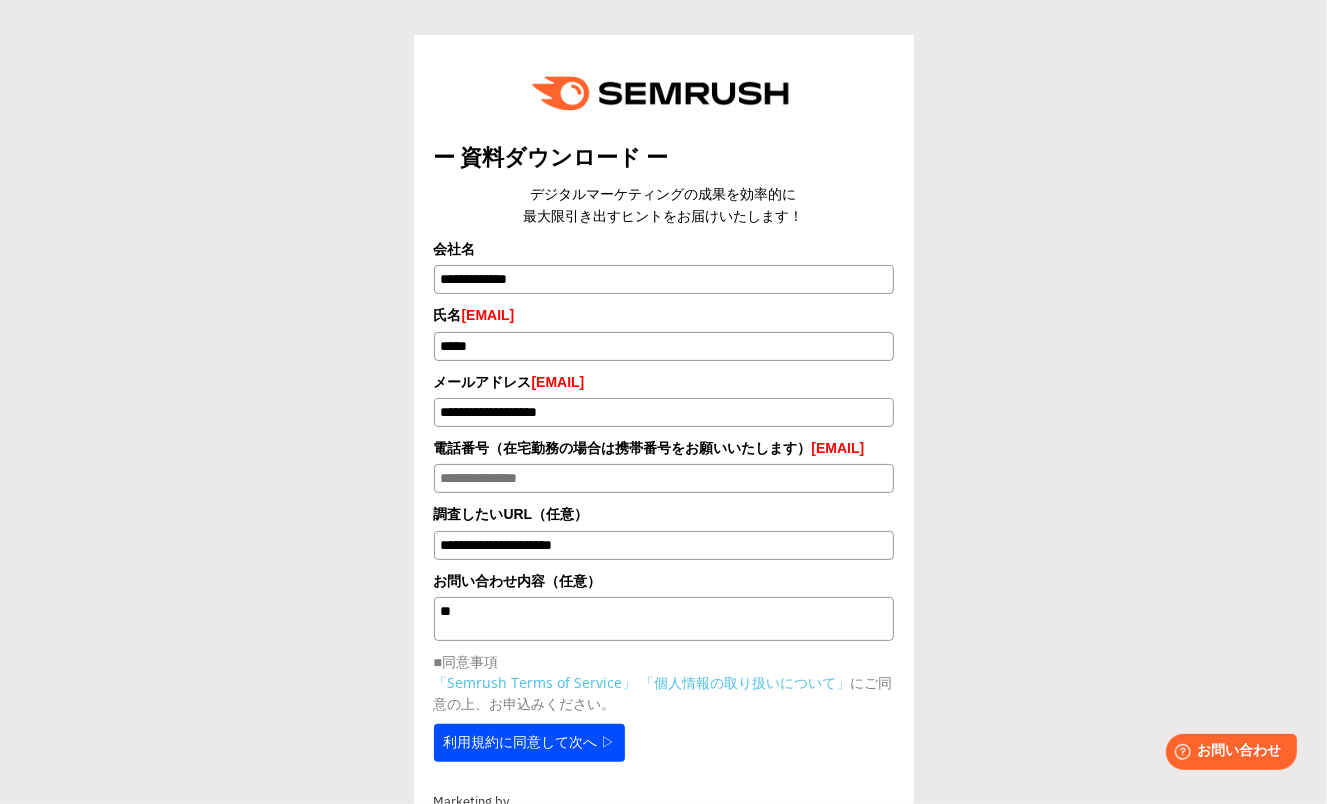 type on "*" 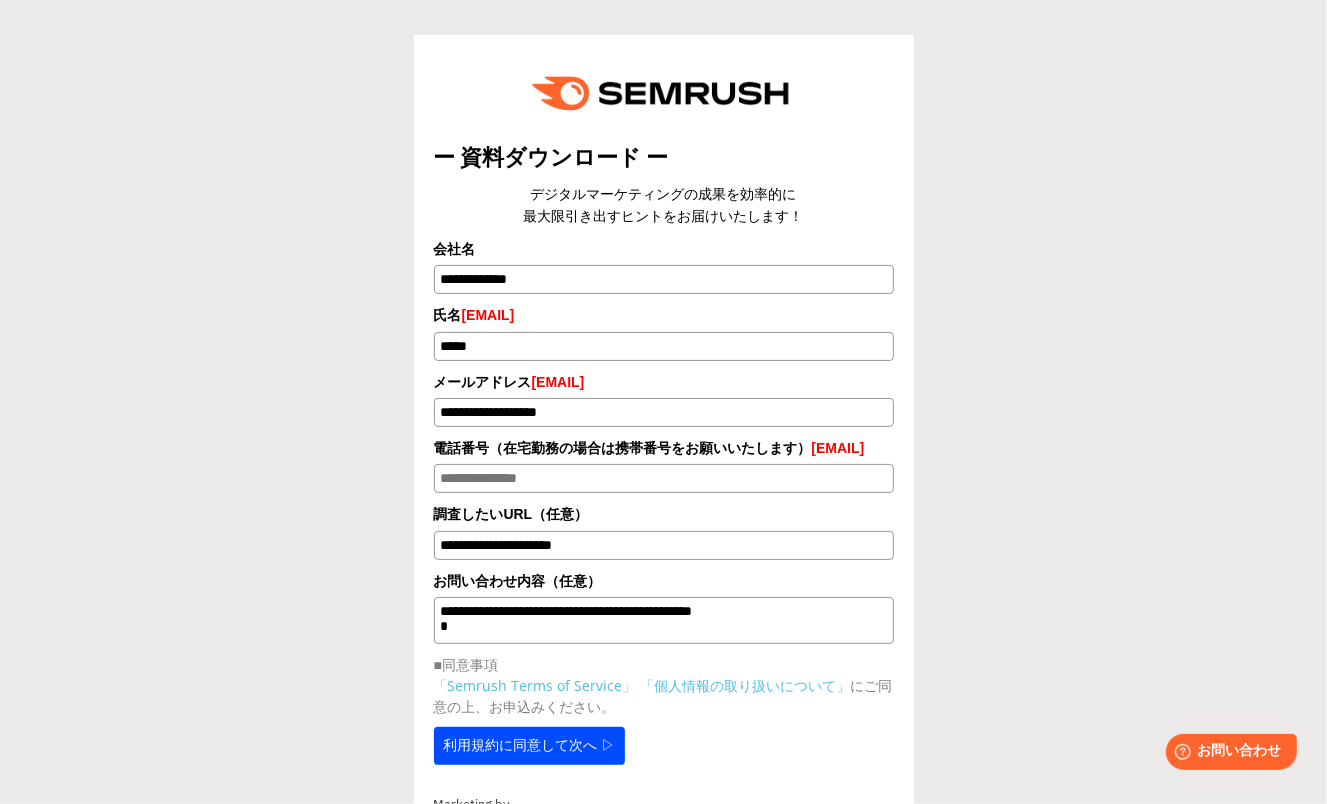scroll, scrollTop: 20, scrollLeft: 0, axis: vertical 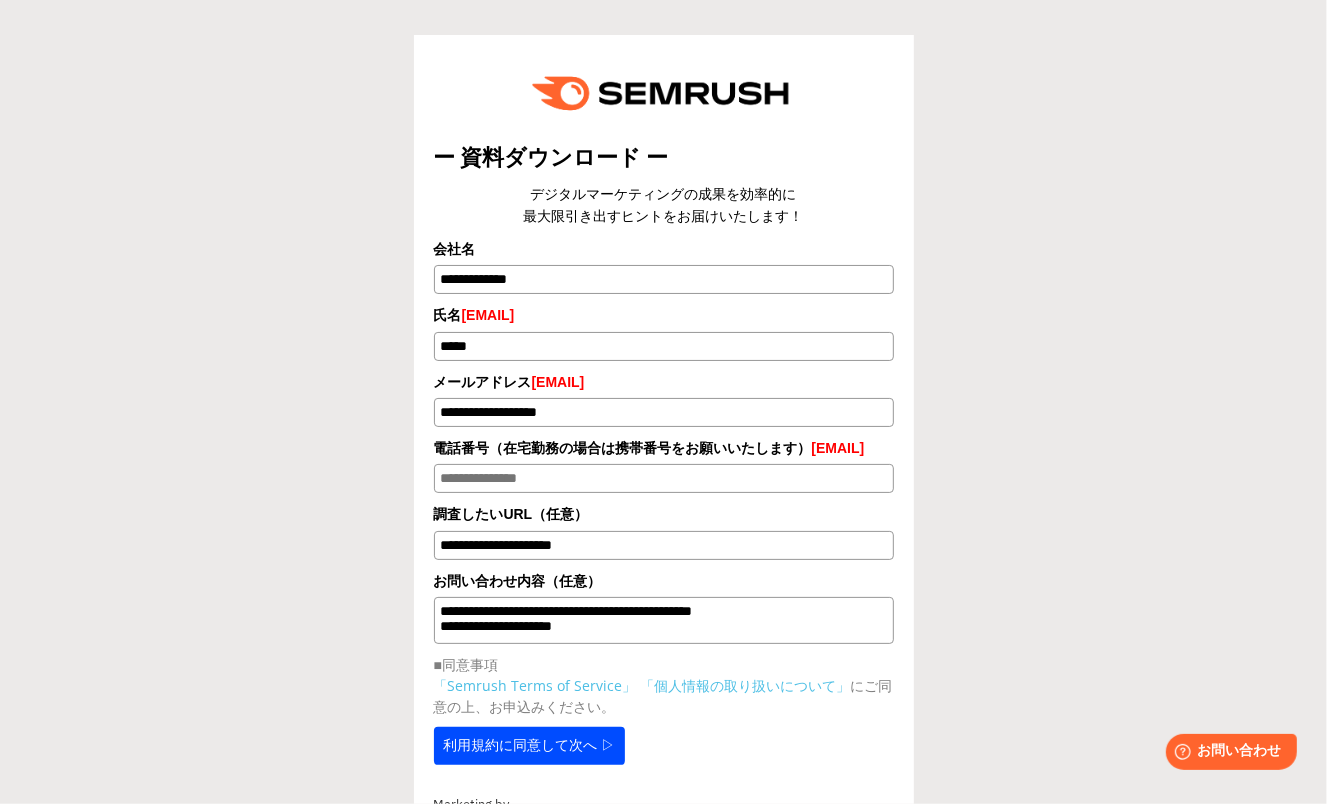 type on "**********" 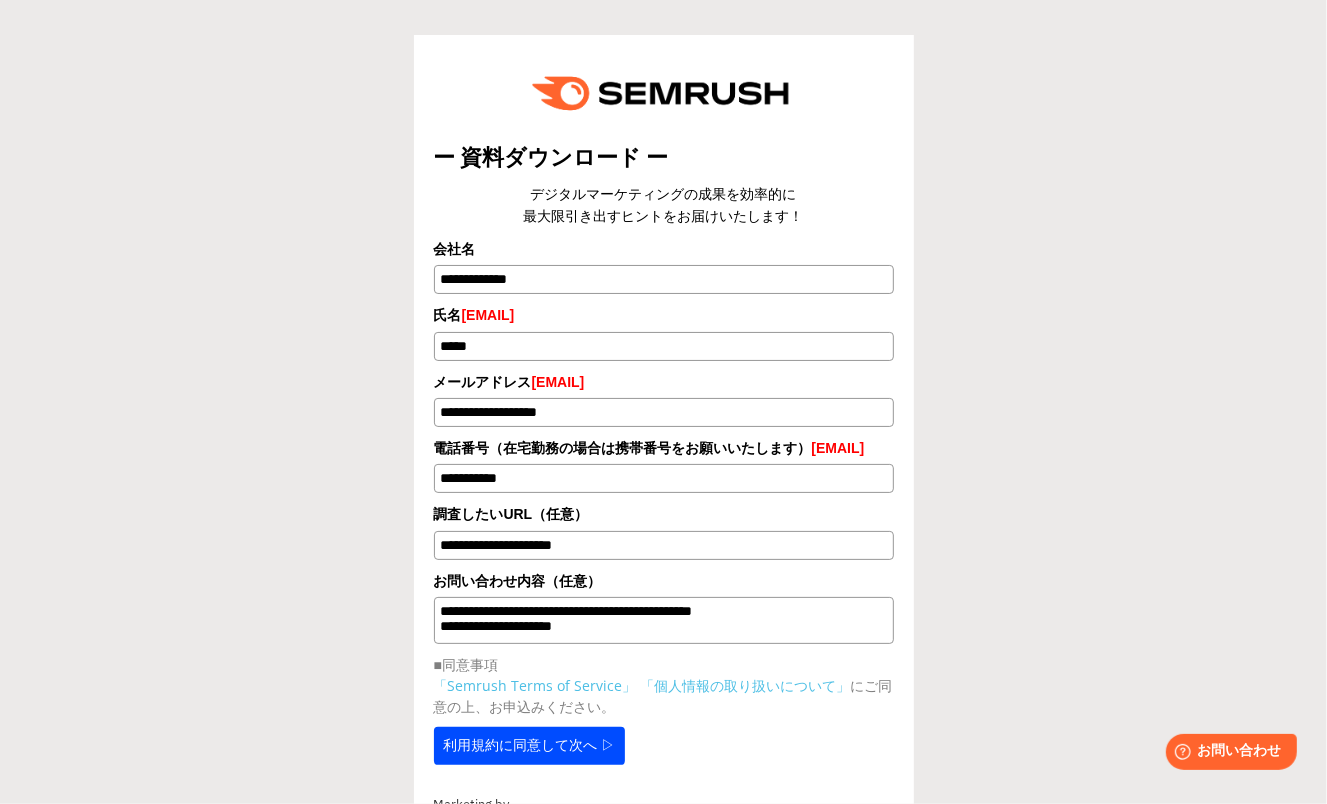 type on "**********" 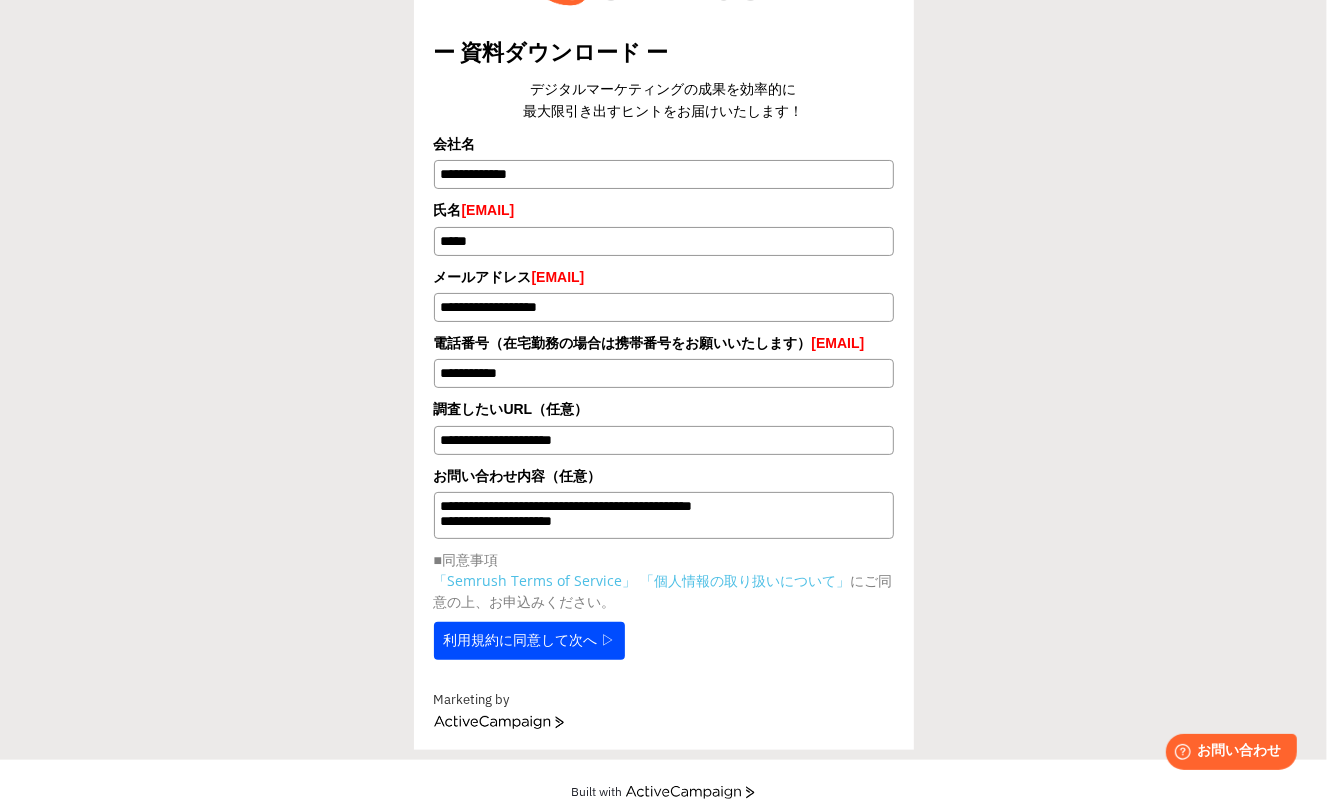 scroll, scrollTop: 137, scrollLeft: 0, axis: vertical 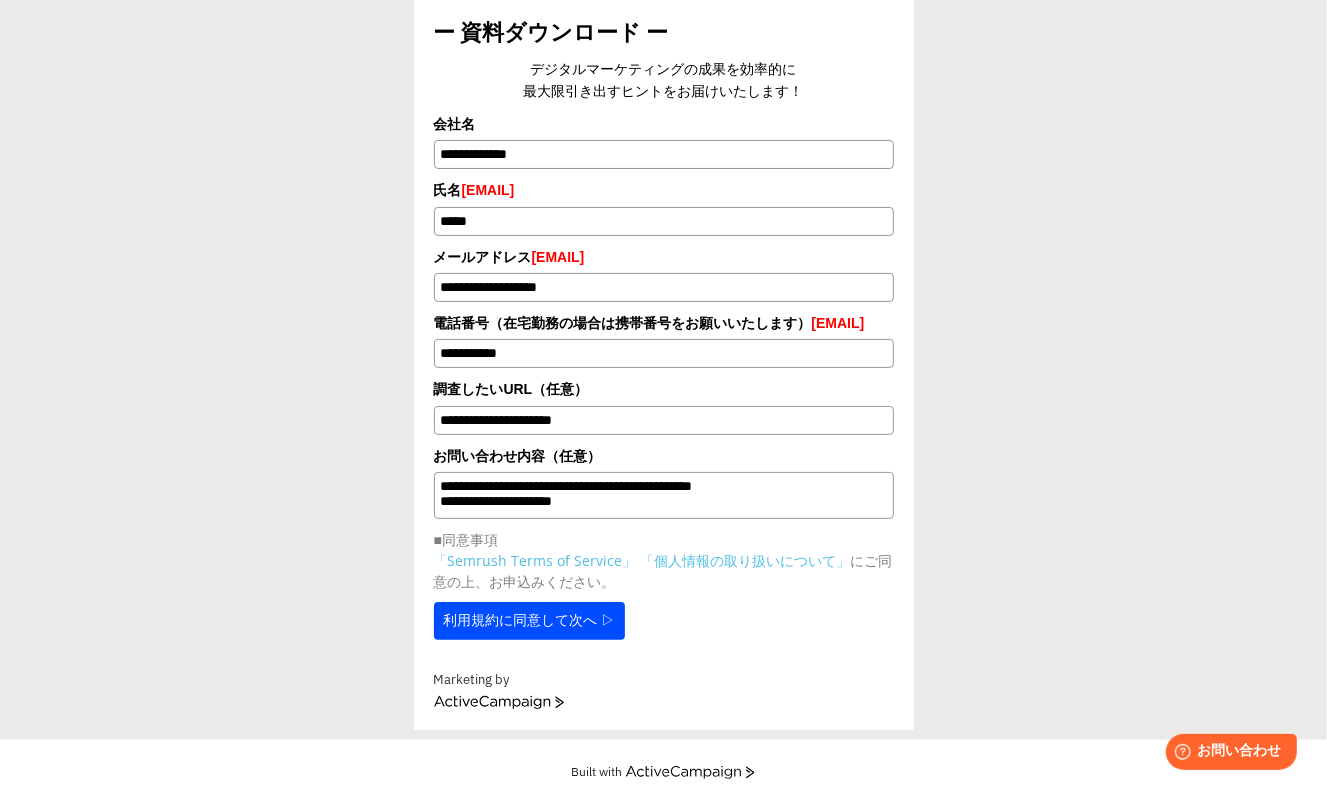 click on "利用規約に同意して次へ ▷" at bounding box center (530, 621) 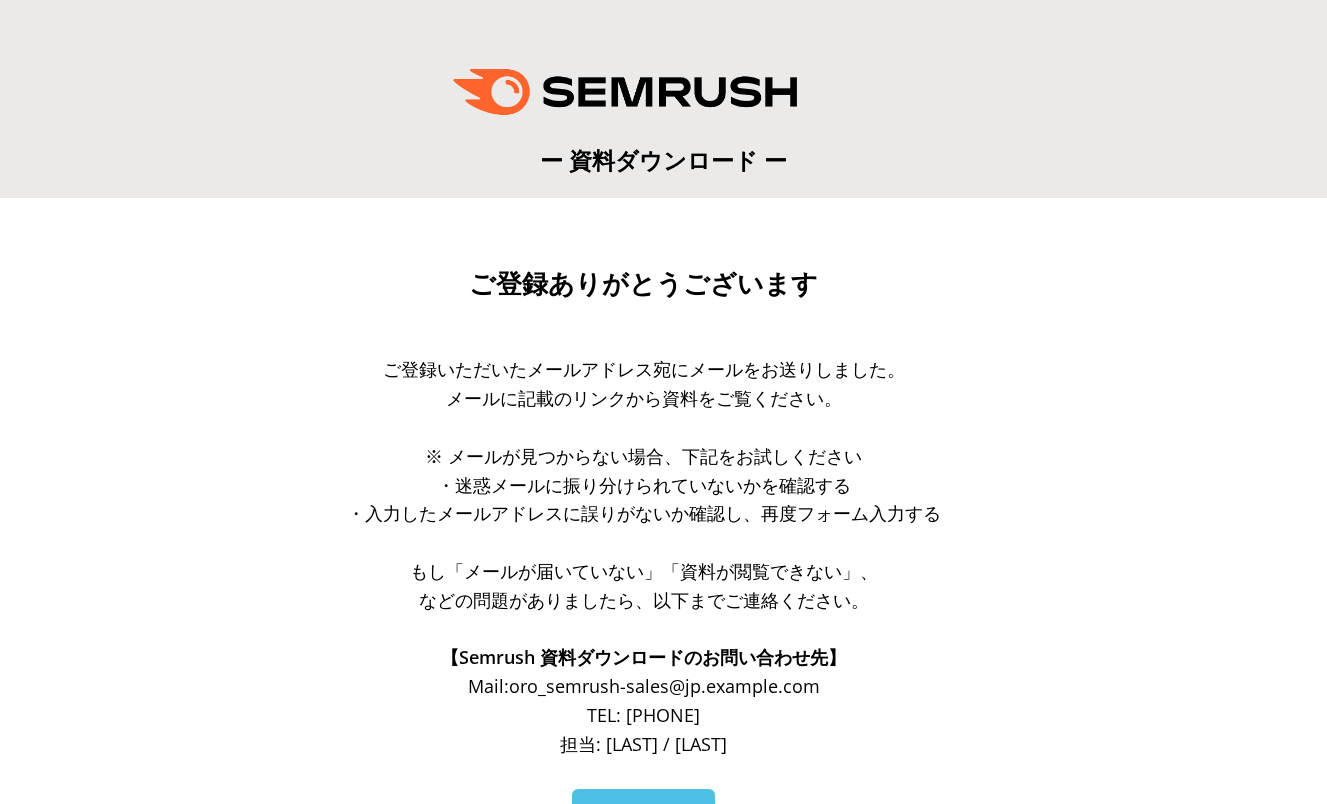 scroll, scrollTop: 0, scrollLeft: 0, axis: both 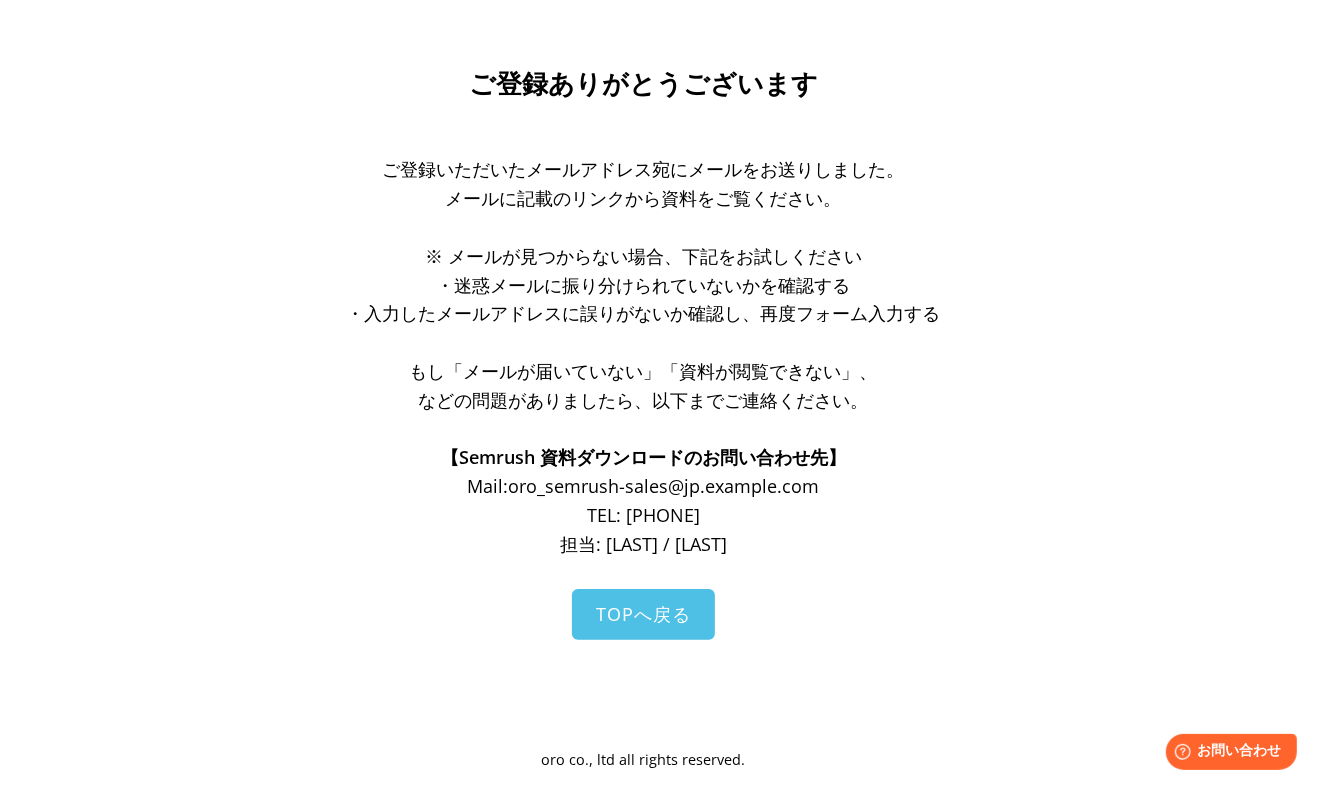 click on "ご登録ありがとうございます
ご登録いただいたメールアドレス宛にメールをお送りしました。 メールに記載のリンクから資料をご覧ください。 ※ メールが見つからない場合、下記をお試しください ・迷惑メールに振り分けられていないかを確認する ・入力したメールアドレスに誤りがないか確認し、再度フォーム入力する もし「メールが届いていない」「資料が閲覧できない」、 などの問題がありましたら、以下までご連絡ください。 【Semrush 資料ダウンロードのお問い合わせ先】 Mail:  oro_semrush-sales@jp.oro.com TEL: 03-5843-0833 担当: 坂元 / 山崎
ご登録いただいたメールアドレス宛に メールをお送りしました。 資料をご覧ください。" at bounding box center [663, 417] 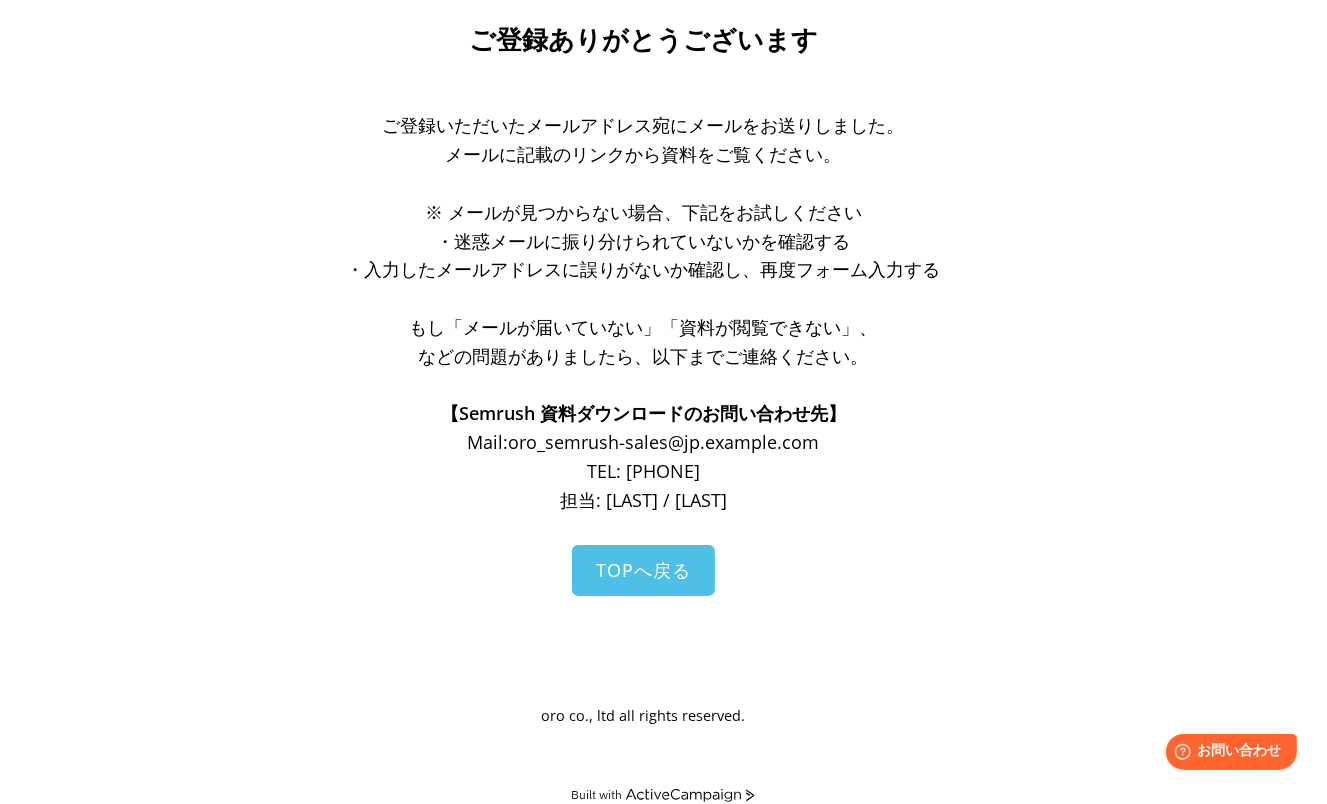 scroll, scrollTop: 268, scrollLeft: 0, axis: vertical 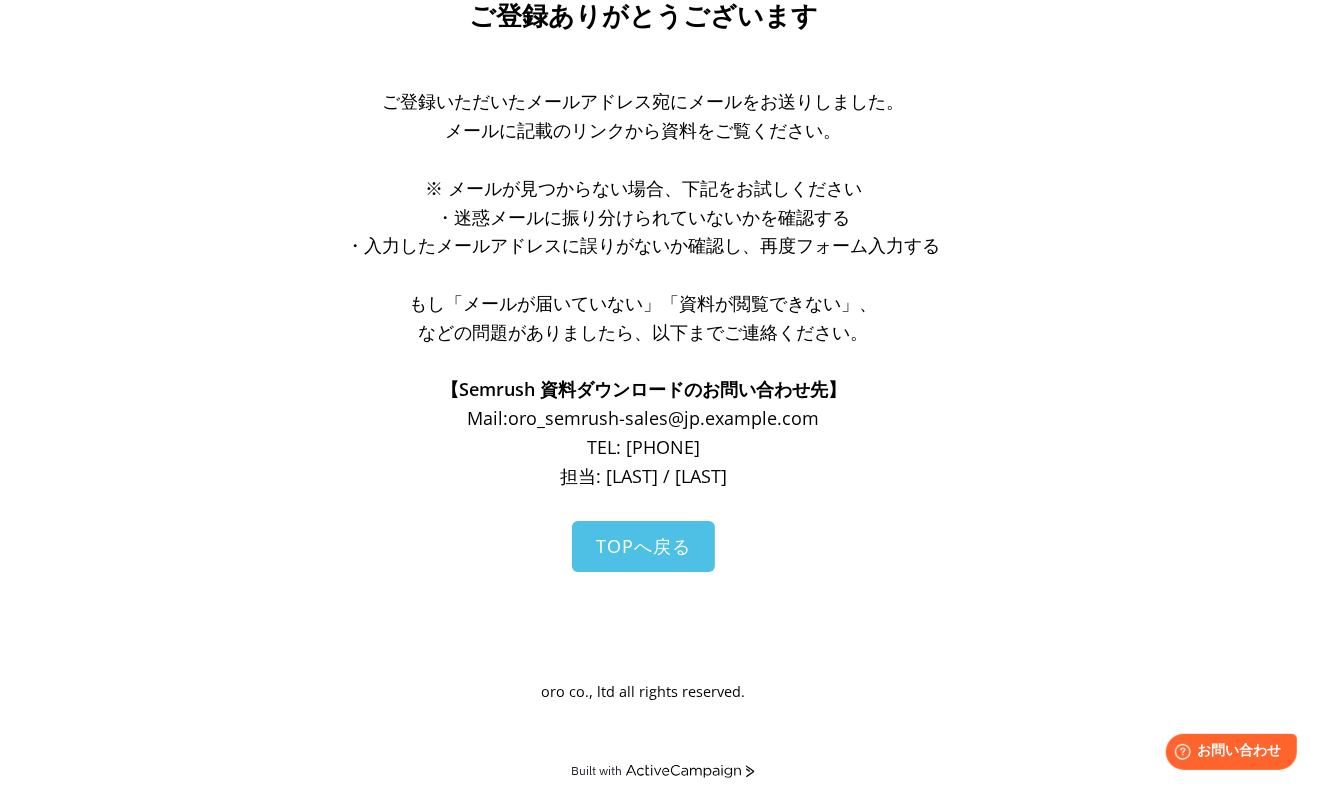 click on "ご登録ありがとうございます
ご登録いただいたメールアドレス宛にメールをお送りしました。 メールに記載のリンクから資料をご覧ください。 ※ メールが見つからない場合、下記をお試しください ・迷惑メールに振り分けられていないかを確認する ・入力したメールアドレスに誤りがないか確認し、再度フォーム入力する もし「メールが届いていない」「資料が閲覧できない」、 などの問題がありましたら、以下までご連絡ください。 【Semrush 資料ダウンロードのお問い合わせ先】 Mail:  oro_semrush-sales@jp.oro.com TEL: 03-5843-0833 担当: 坂元 / 山崎
ご登録いただいたメールアドレス宛に メールをお送りしました。 資料をご覧ください。" at bounding box center [663, 349] 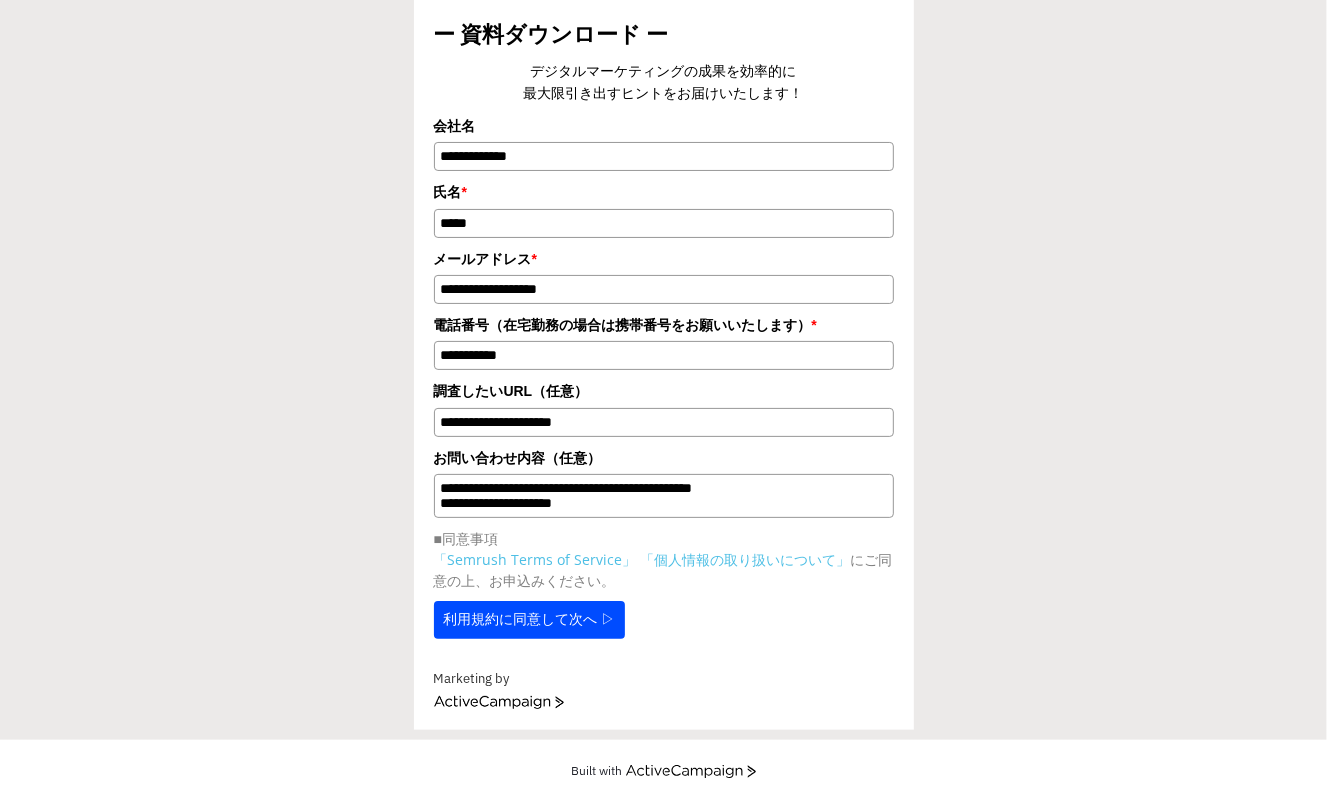scroll, scrollTop: 137, scrollLeft: 0, axis: vertical 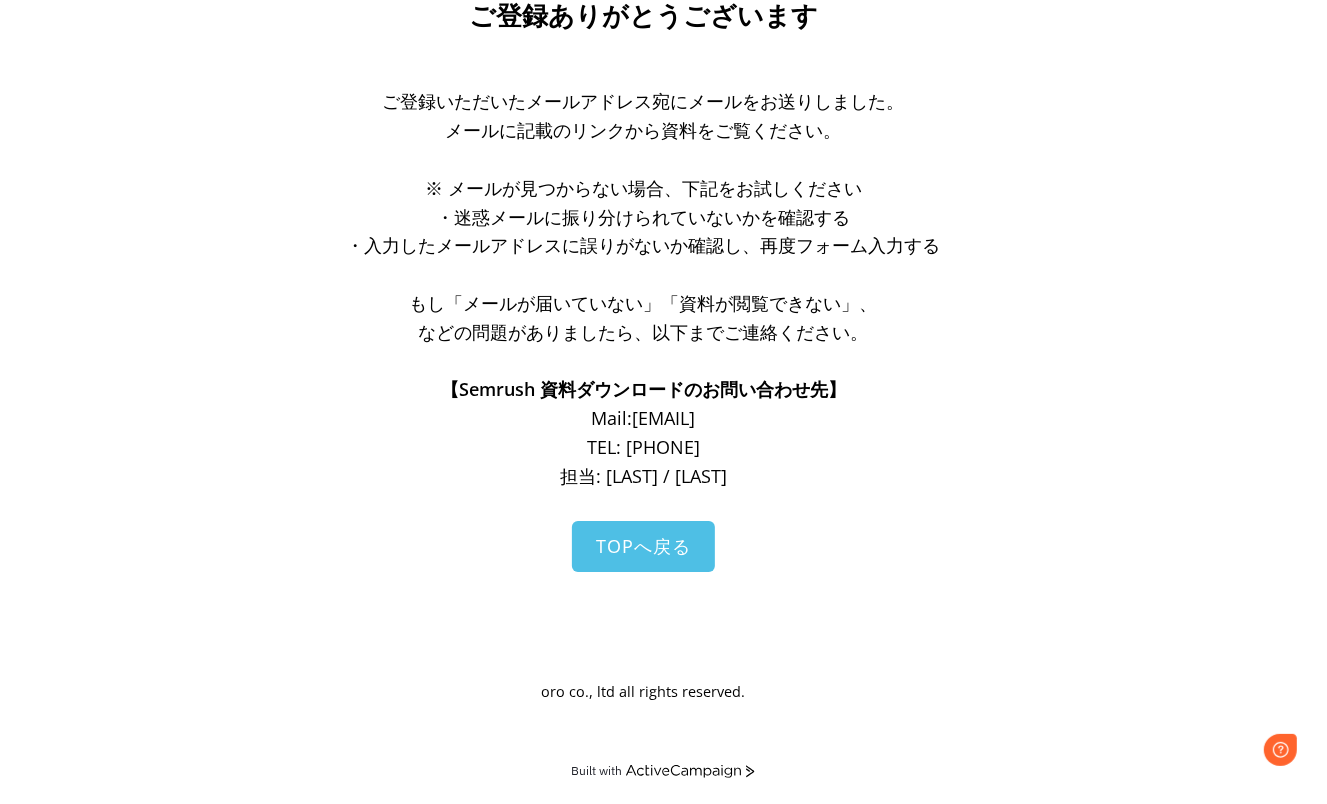 click on "ご登録ありがとうございます
ご登録いただいたメールアドレス宛にメールをお送りしました。 メールに記載のリンクから資料をご覧ください。 ※ メールが見つからない場合、下記をお試しください ・迷惑メールに振り分けられていないかを確認する ・入力したメールアドレスに誤りがないか確認し、再度フォーム入力する もし「メールが届いていない」「資料が閲覧できない」、 などの問題がありましたら、以下までご連絡ください。 【Semrush 資料ダウンロードのお問い合わせ先】 Mail:  [EMAIL] TEL: [PHONE] 担当: [LAST] / [LAST]
ご登録いただいたメールアドレス宛に メールをお送りしました。 メールに記載のリンクから Mail:" at bounding box center (664, 349) 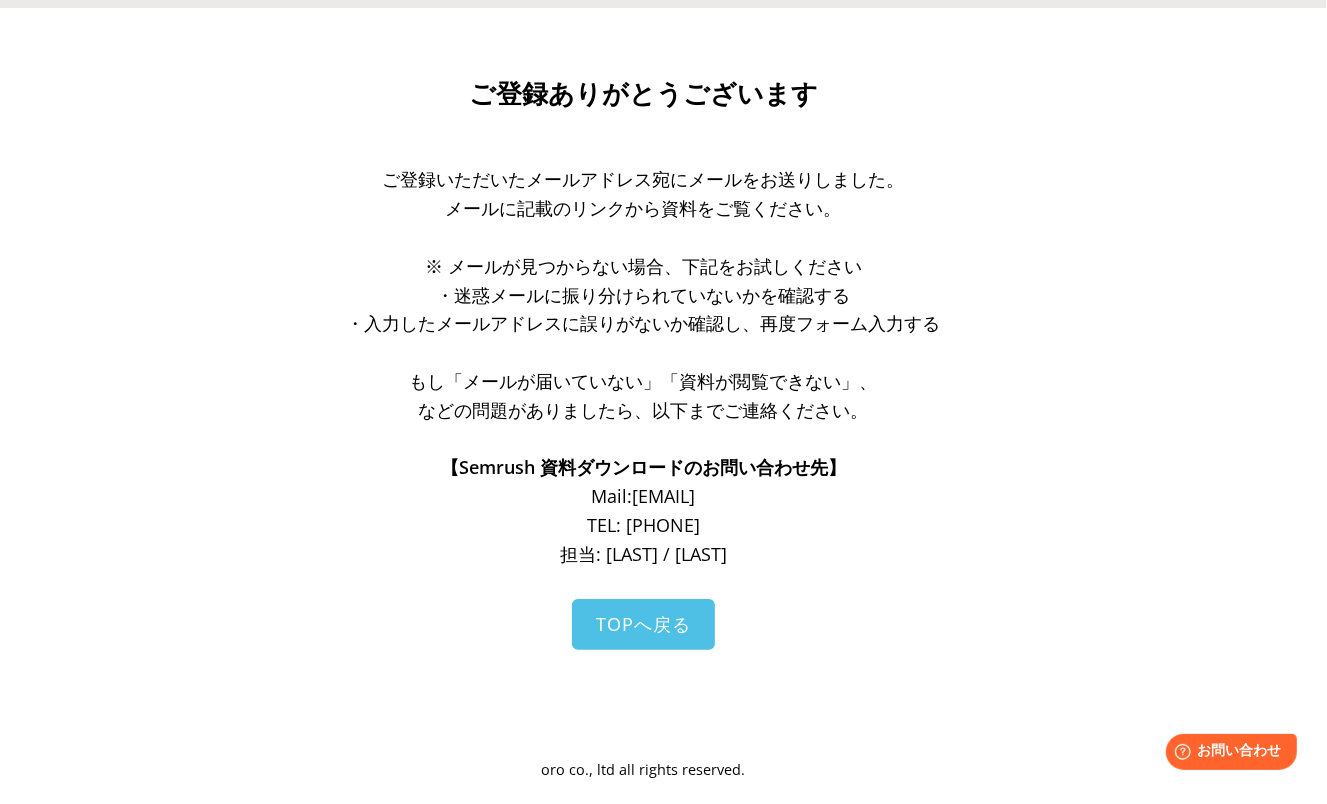 scroll, scrollTop: 0, scrollLeft: 0, axis: both 